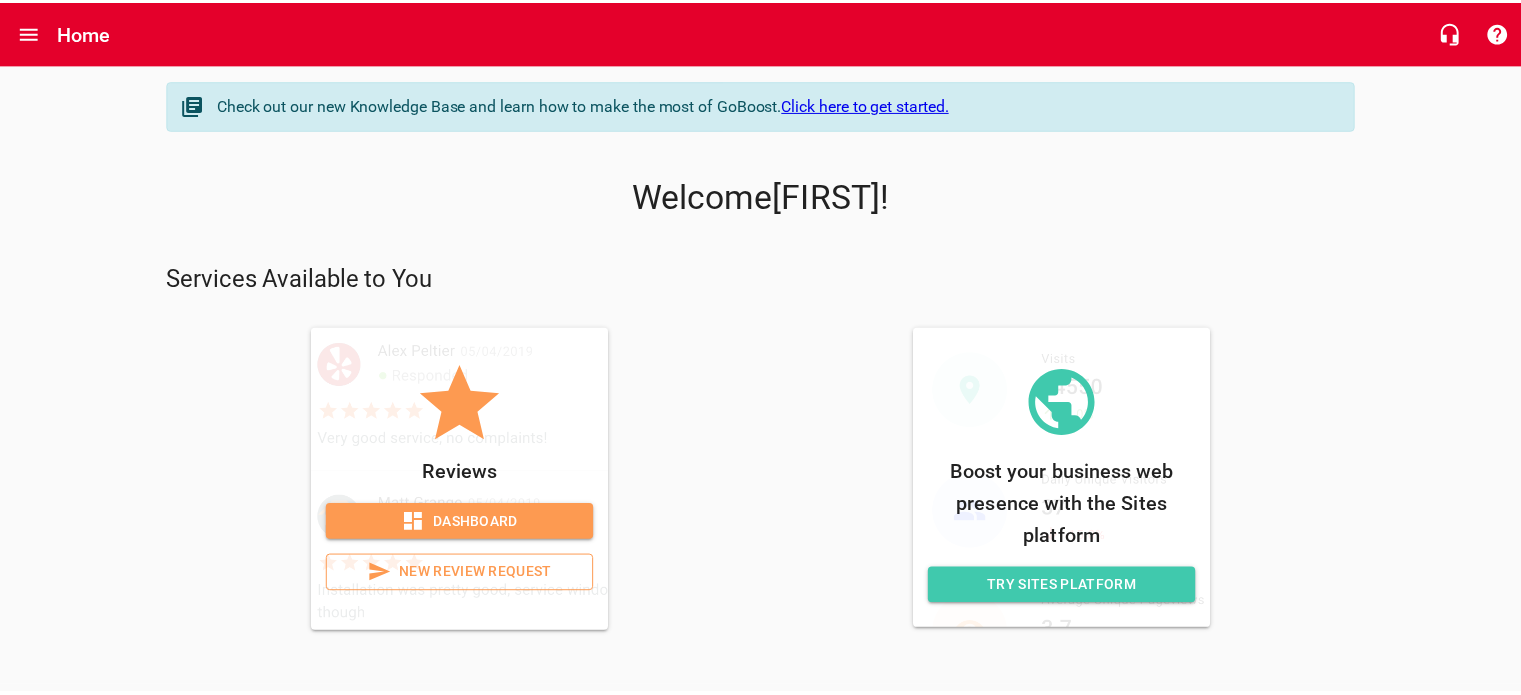 scroll, scrollTop: 0, scrollLeft: 0, axis: both 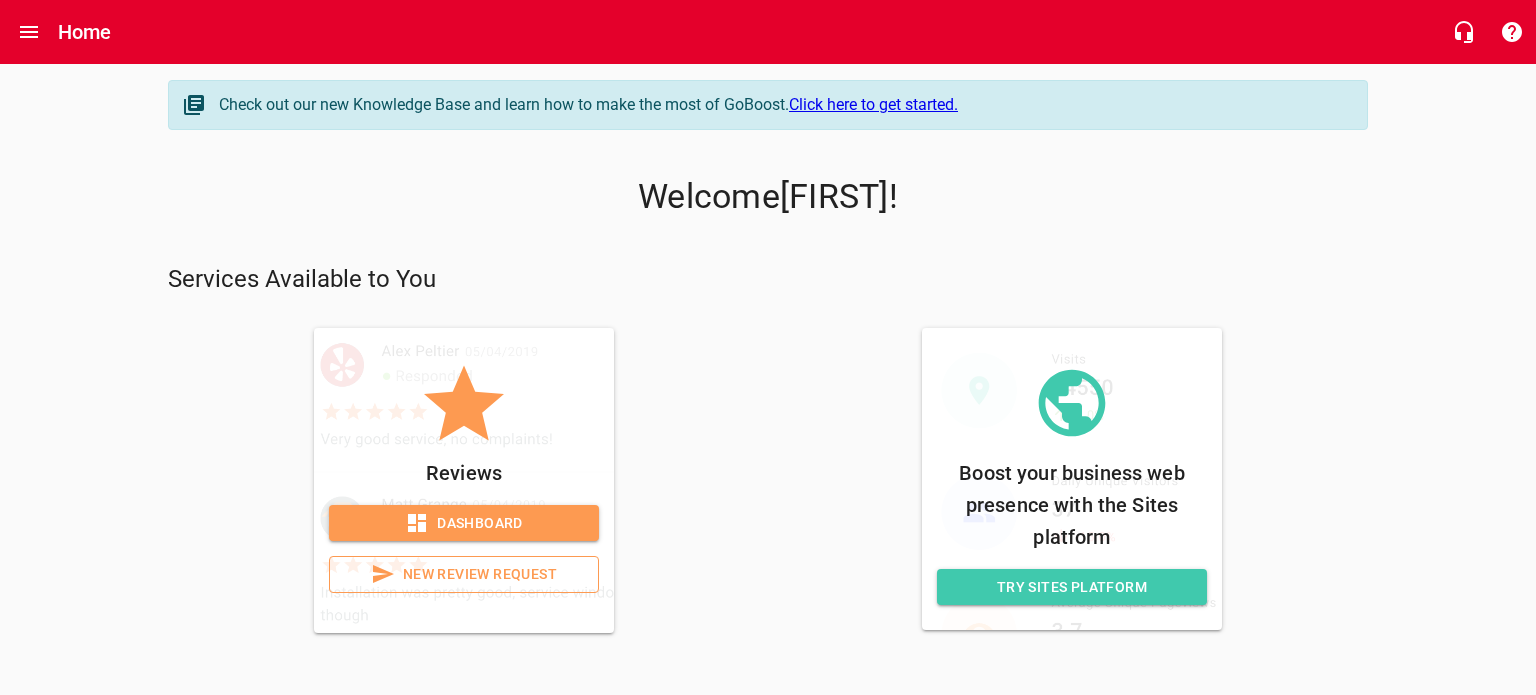click on "New Review Request" at bounding box center (464, 574) 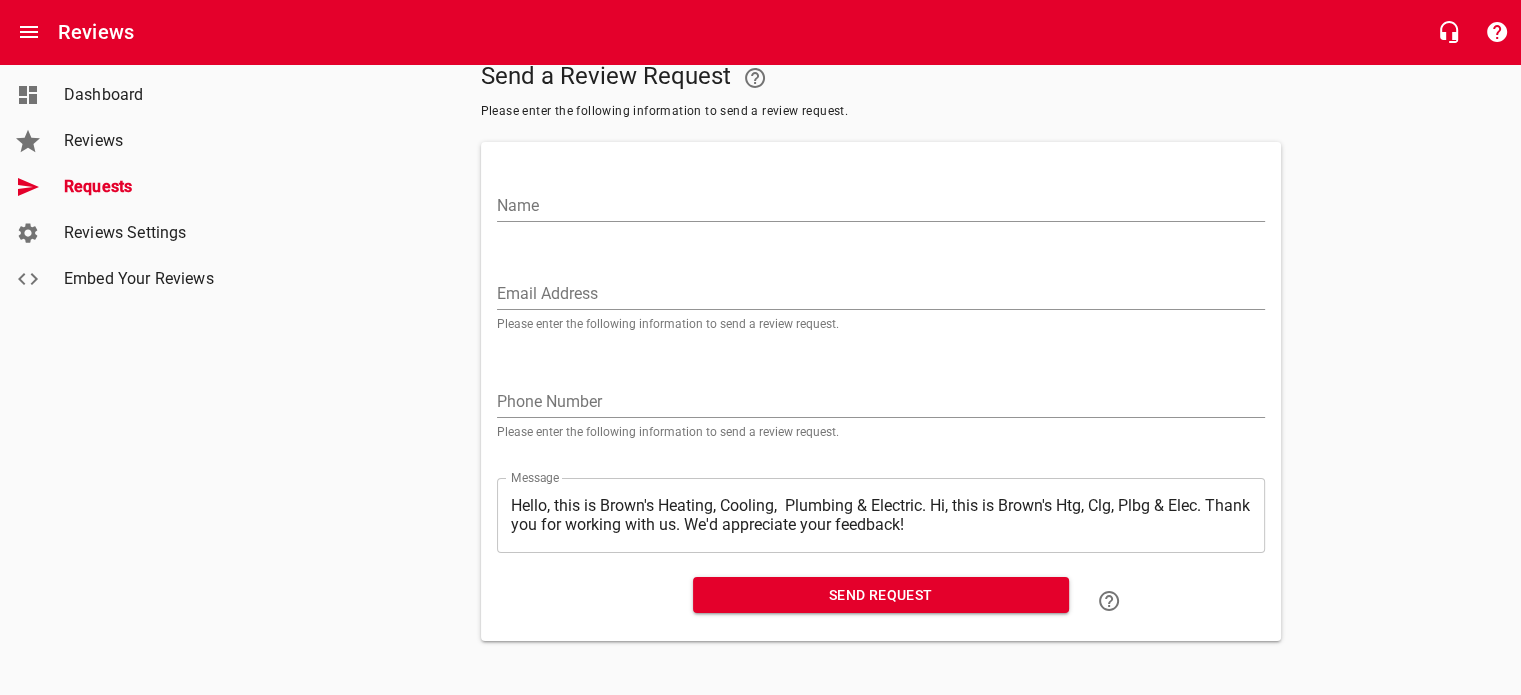 scroll, scrollTop: 0, scrollLeft: 0, axis: both 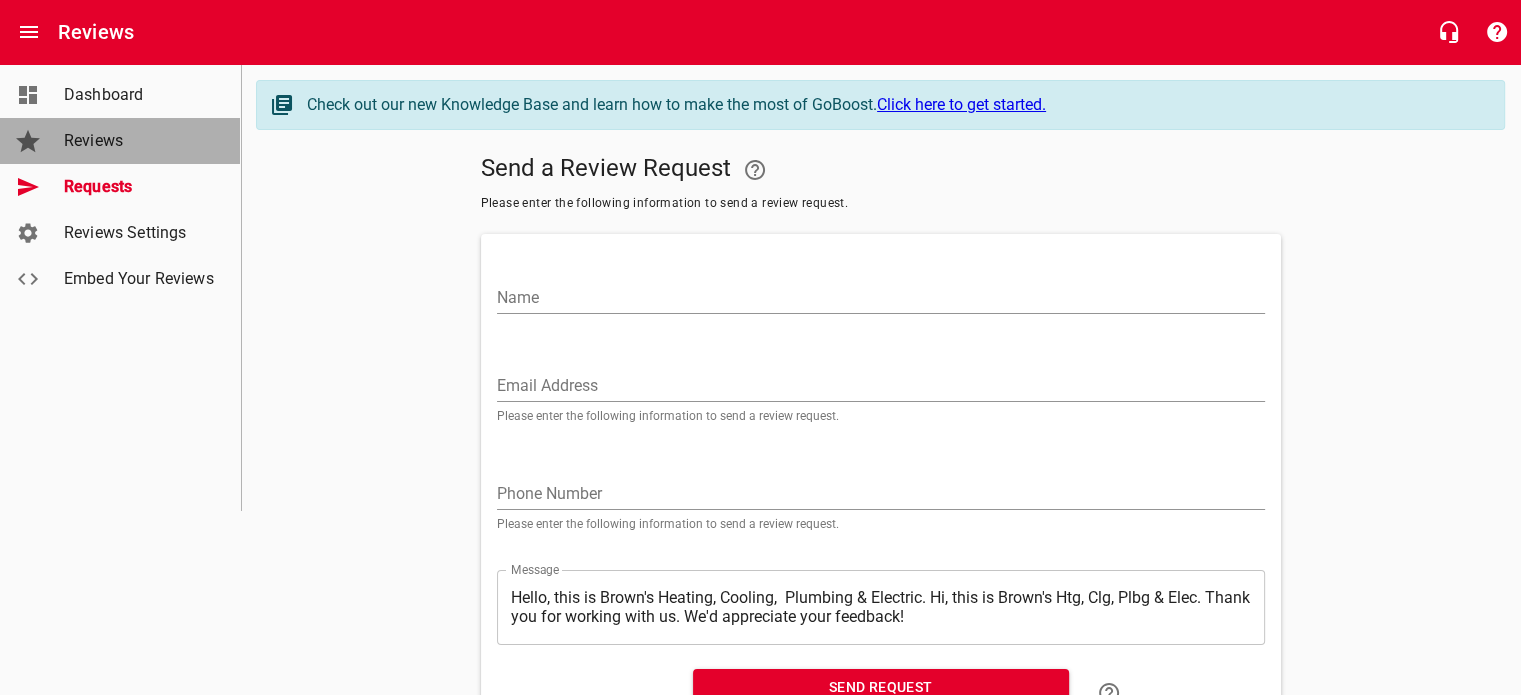 click on "Reviews" at bounding box center [140, 141] 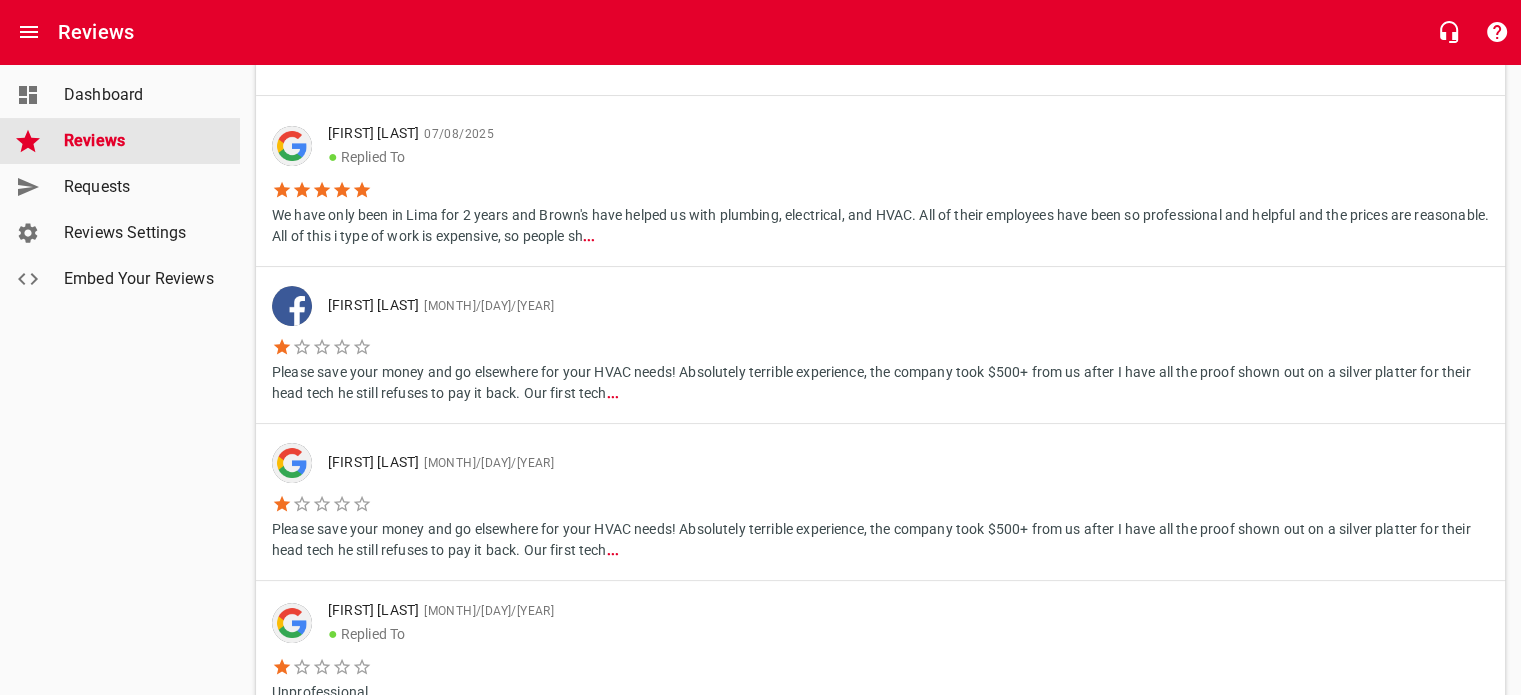scroll, scrollTop: 0, scrollLeft: 0, axis: both 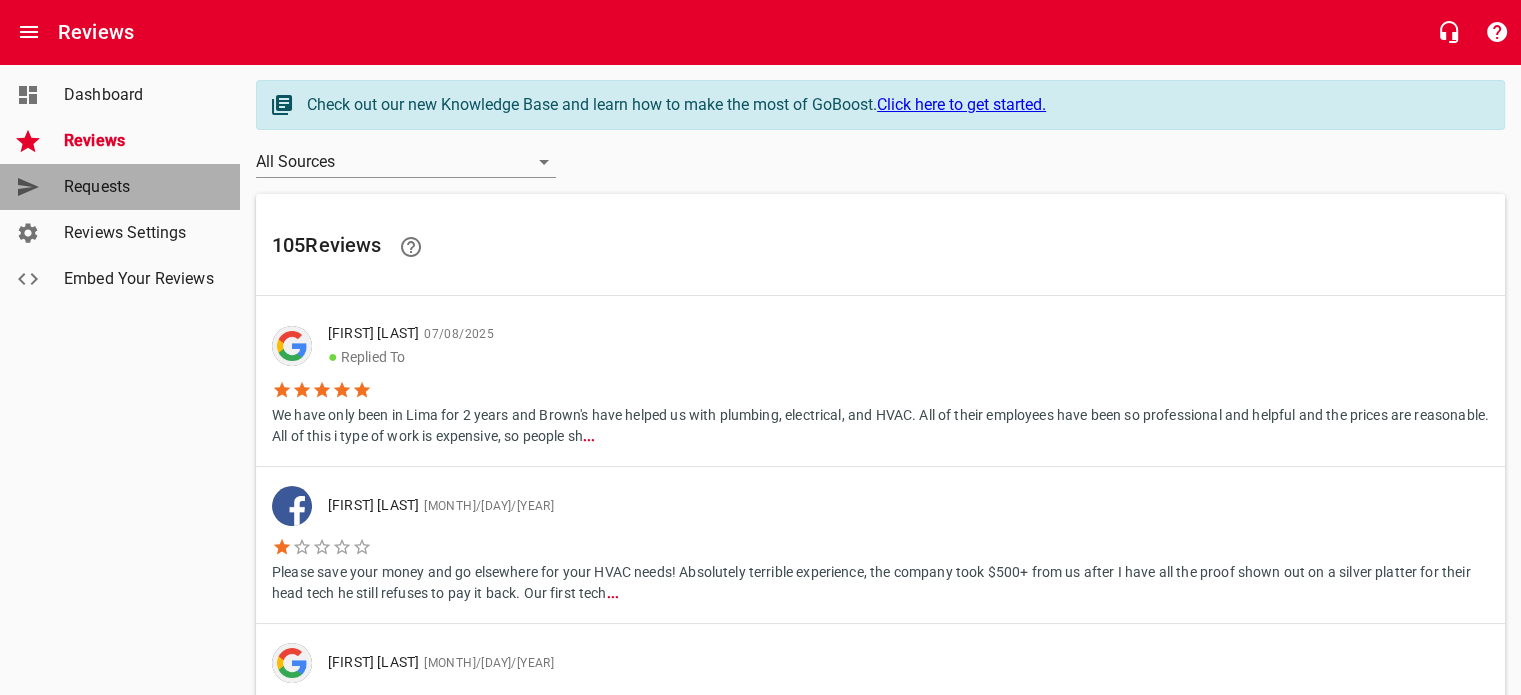 click on "Requests" at bounding box center (140, 187) 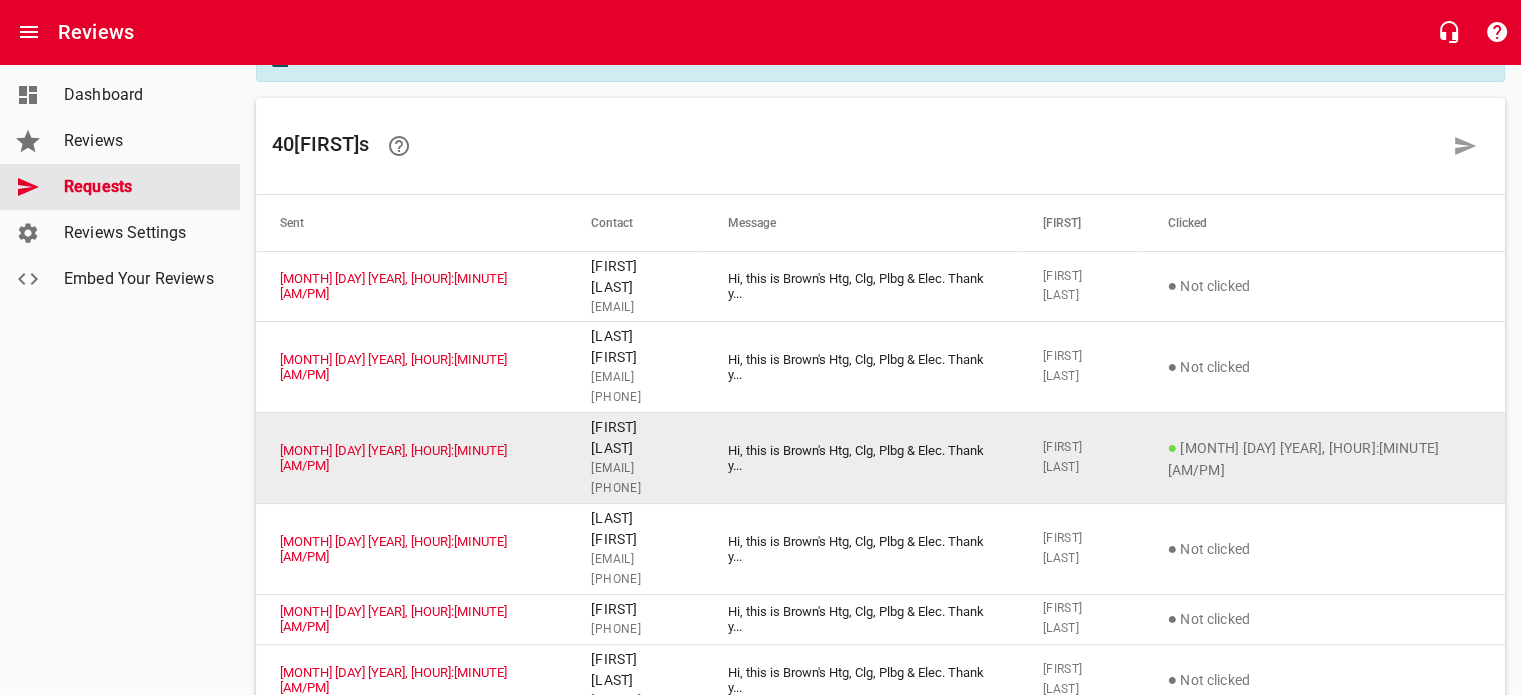 scroll, scrollTop: 0, scrollLeft: 0, axis: both 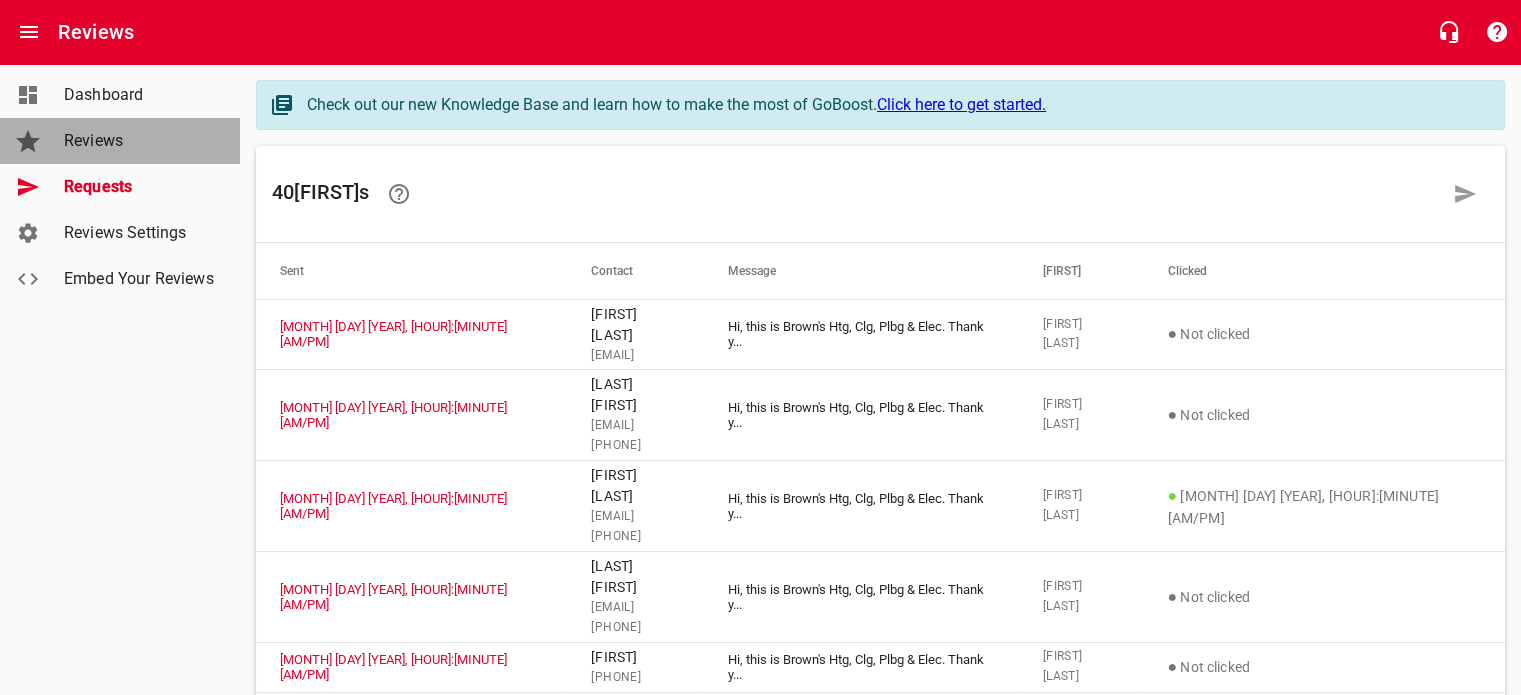 click on "Reviews" at bounding box center (140, 141) 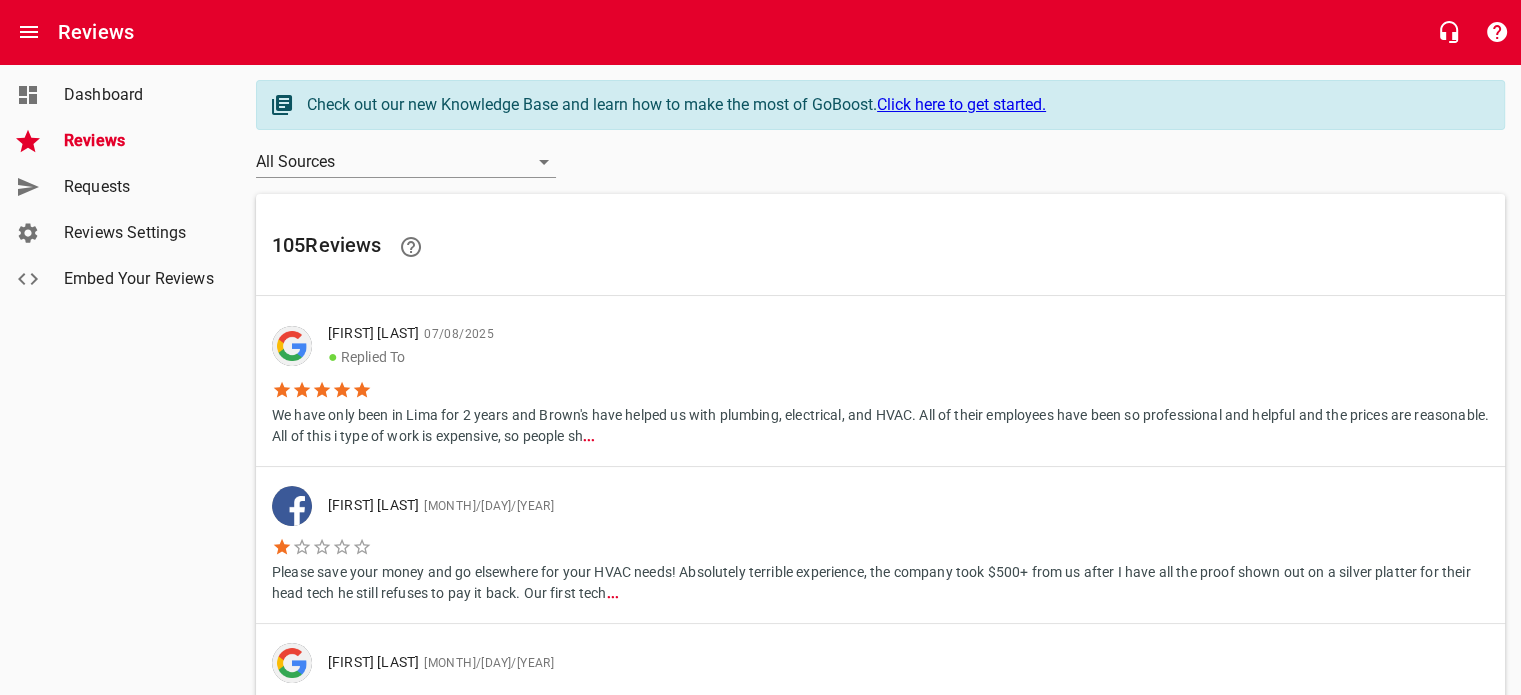 click on "Dashboard" at bounding box center (140, 95) 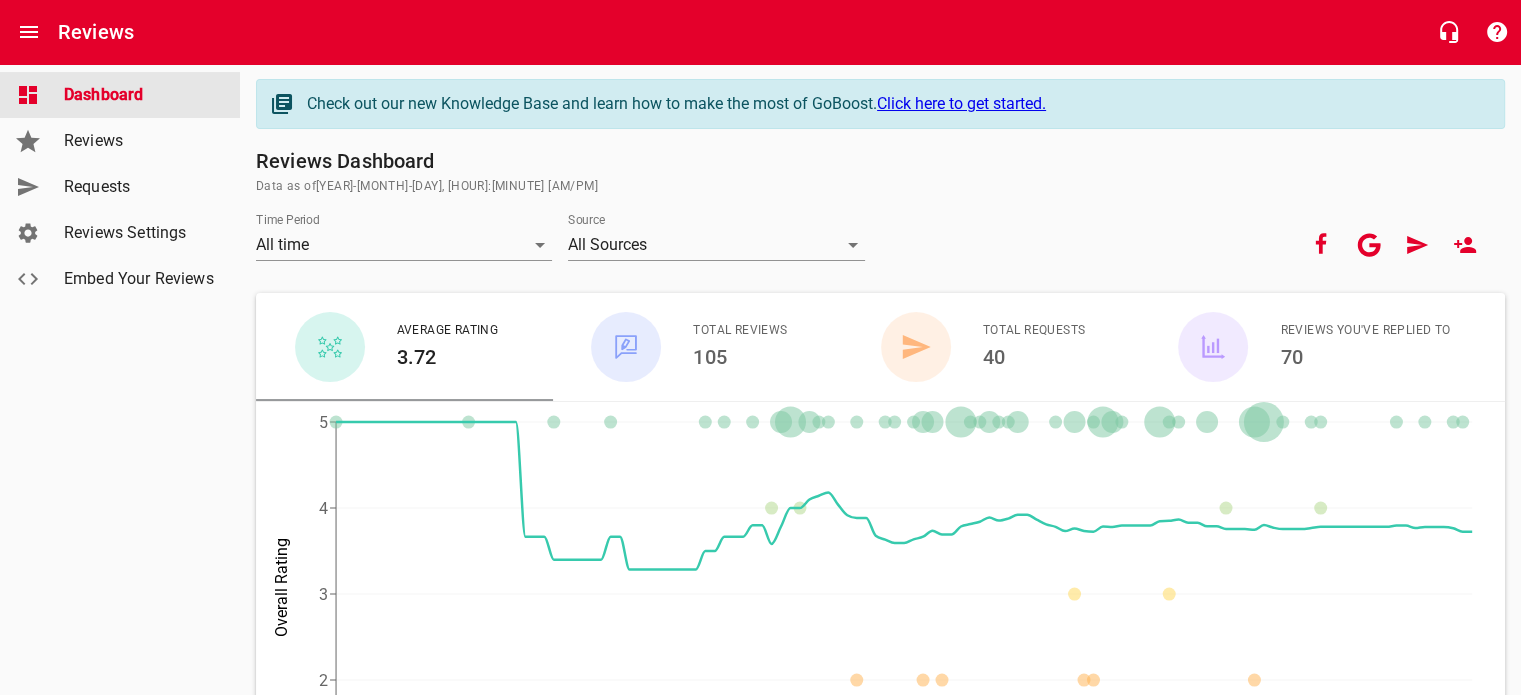 scroll, scrollTop: 0, scrollLeft: 0, axis: both 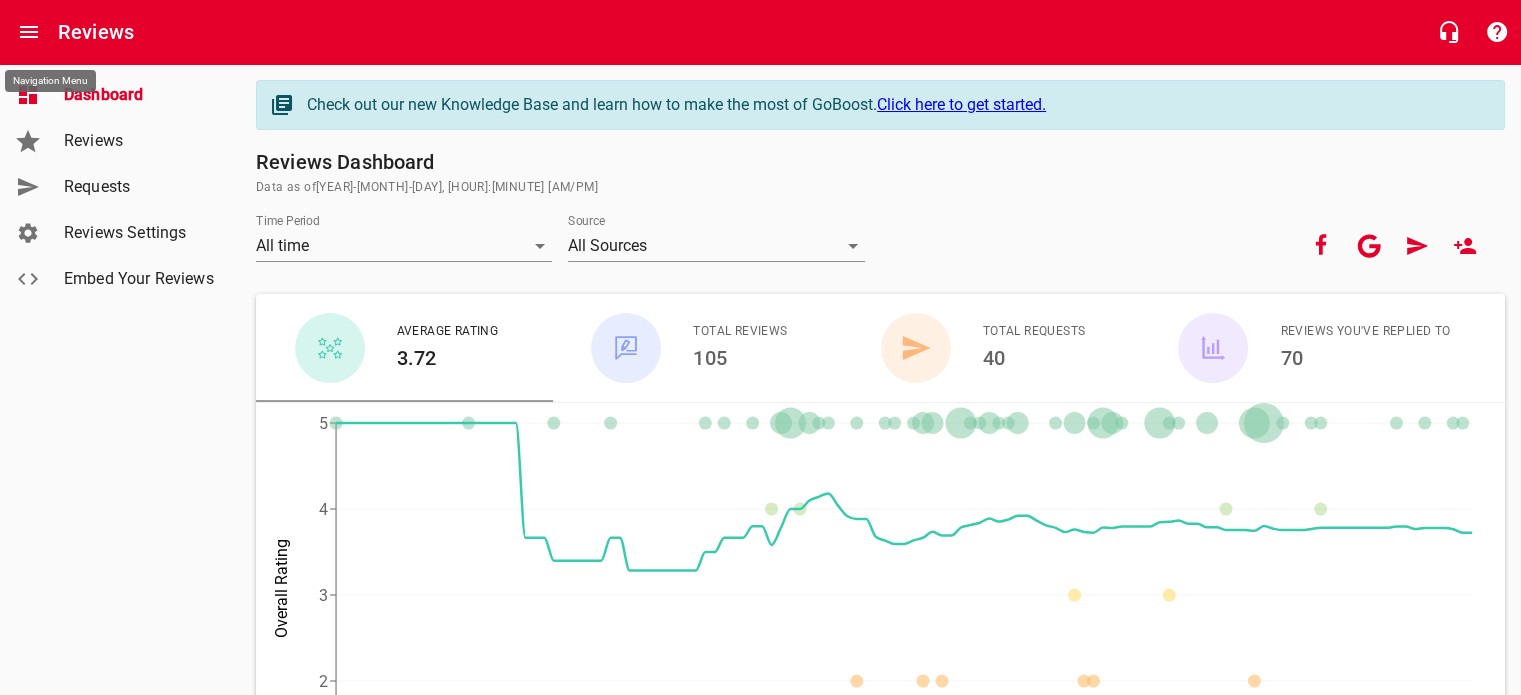 click 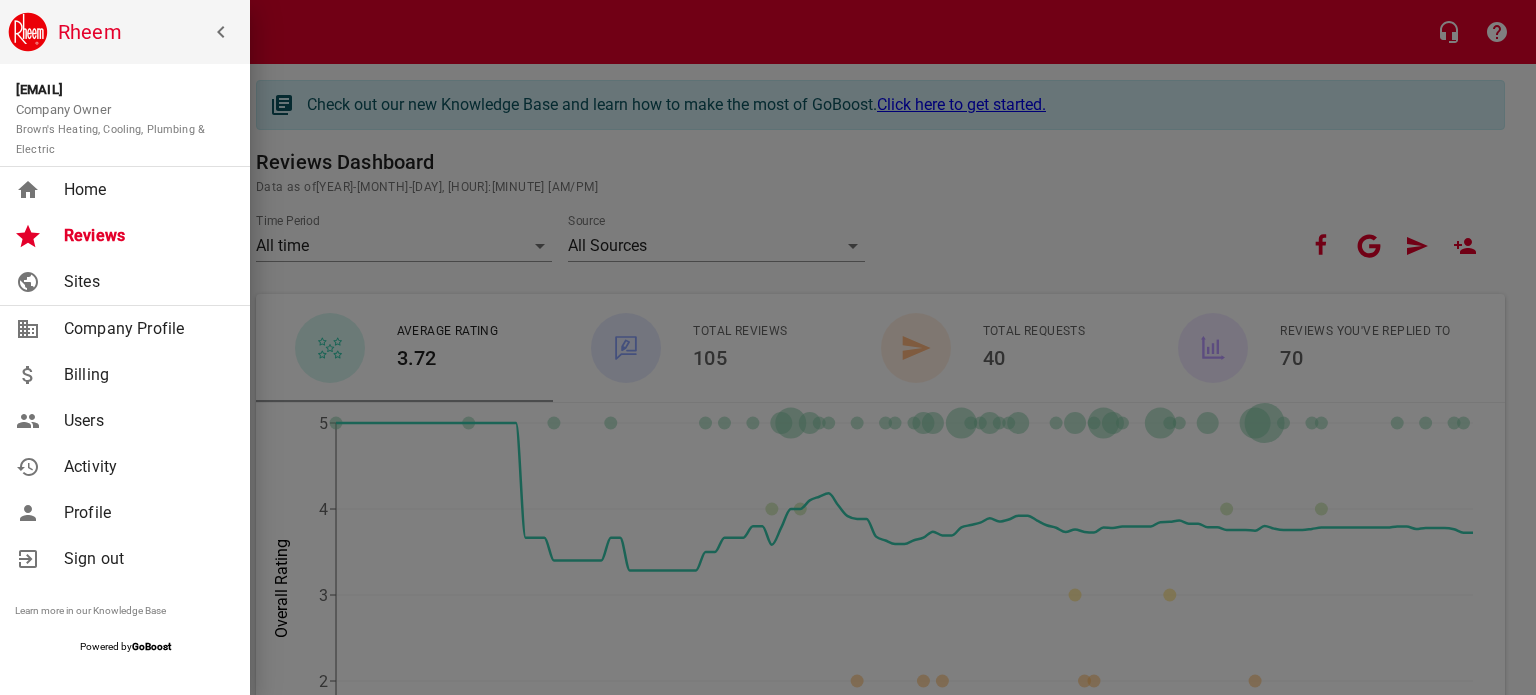 click on "Home" at bounding box center [145, 190] 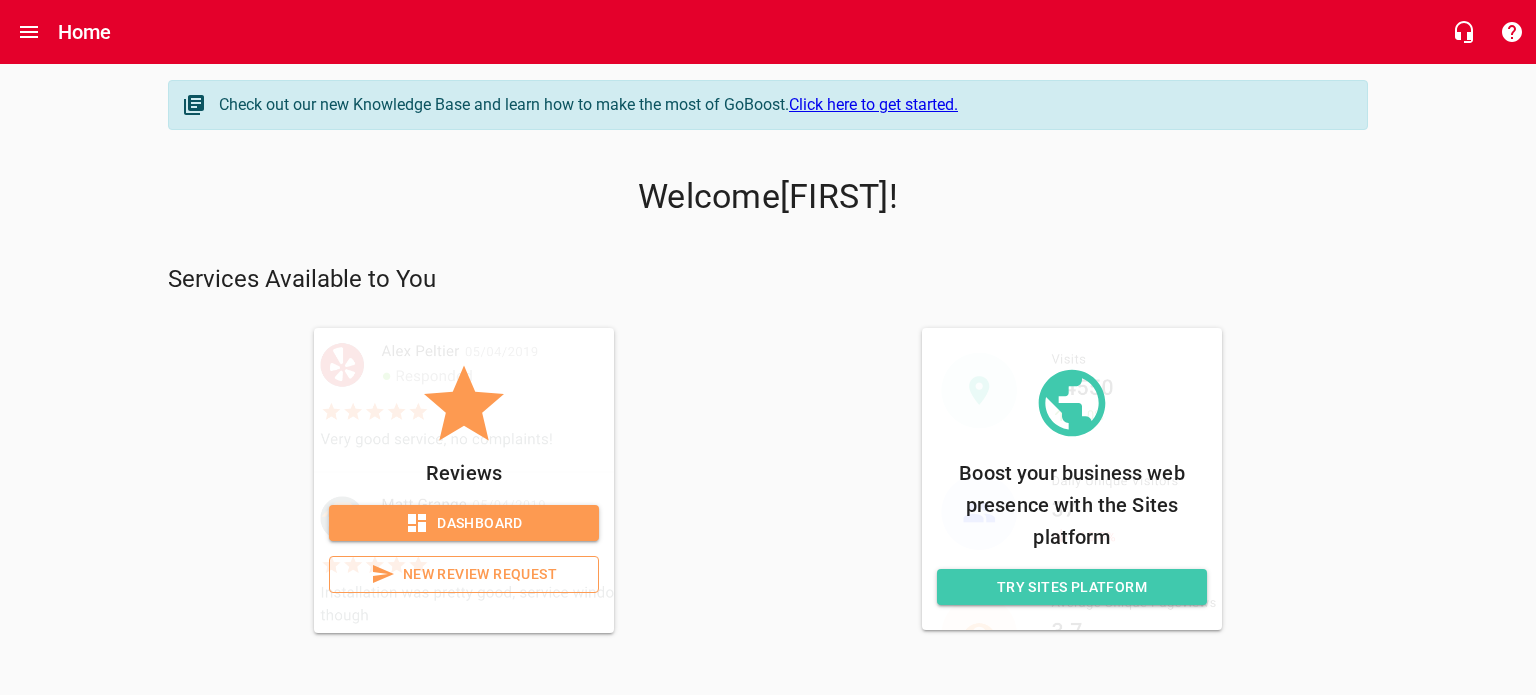 click on "New Review Request" at bounding box center [464, 574] 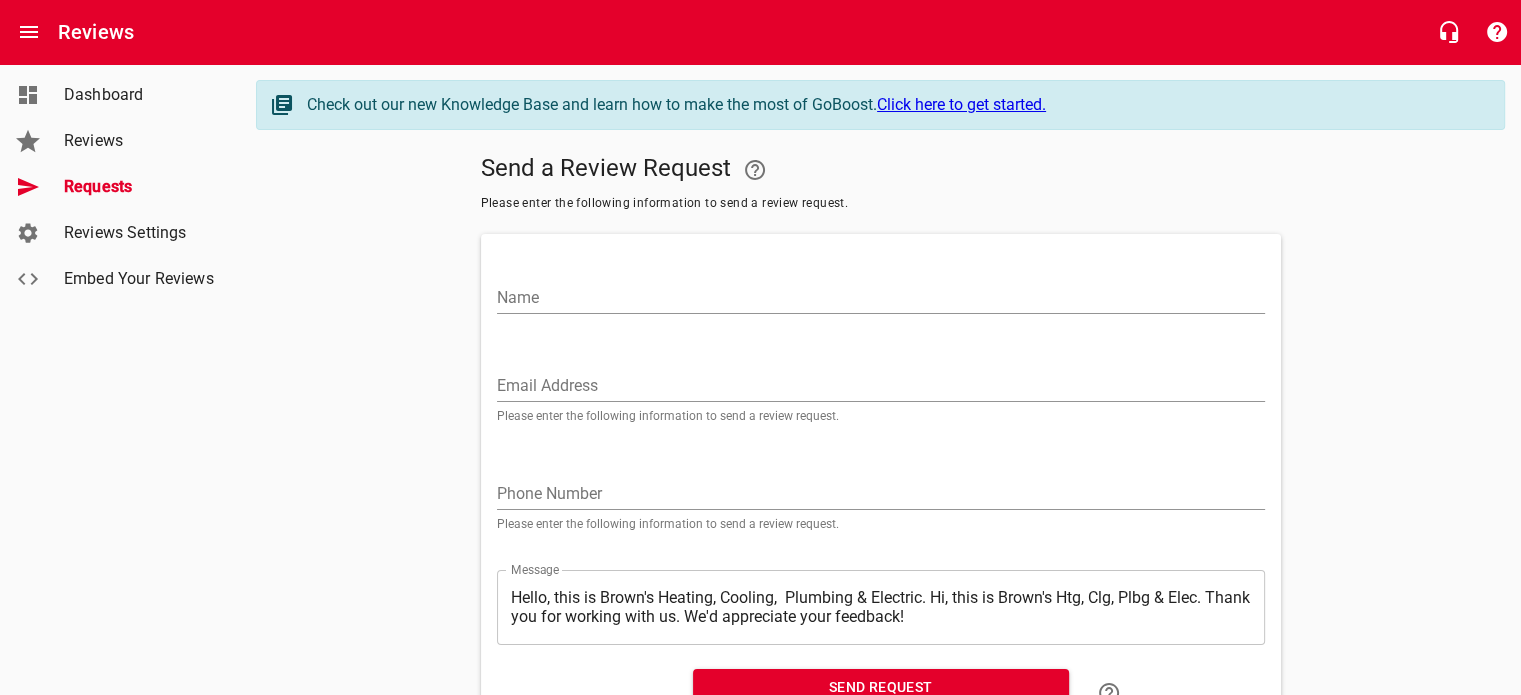 click on "Name" at bounding box center [881, 298] 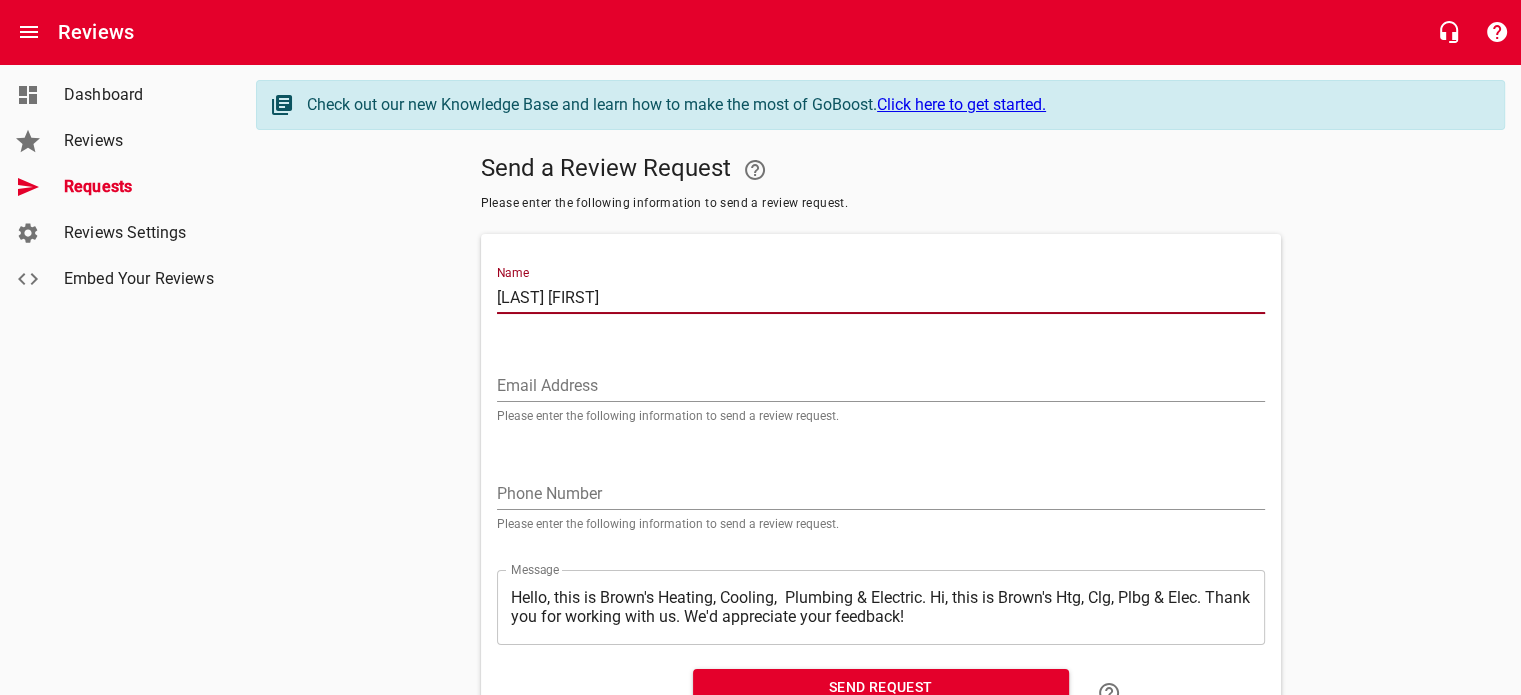 type on "[LAST] [FIRST]" 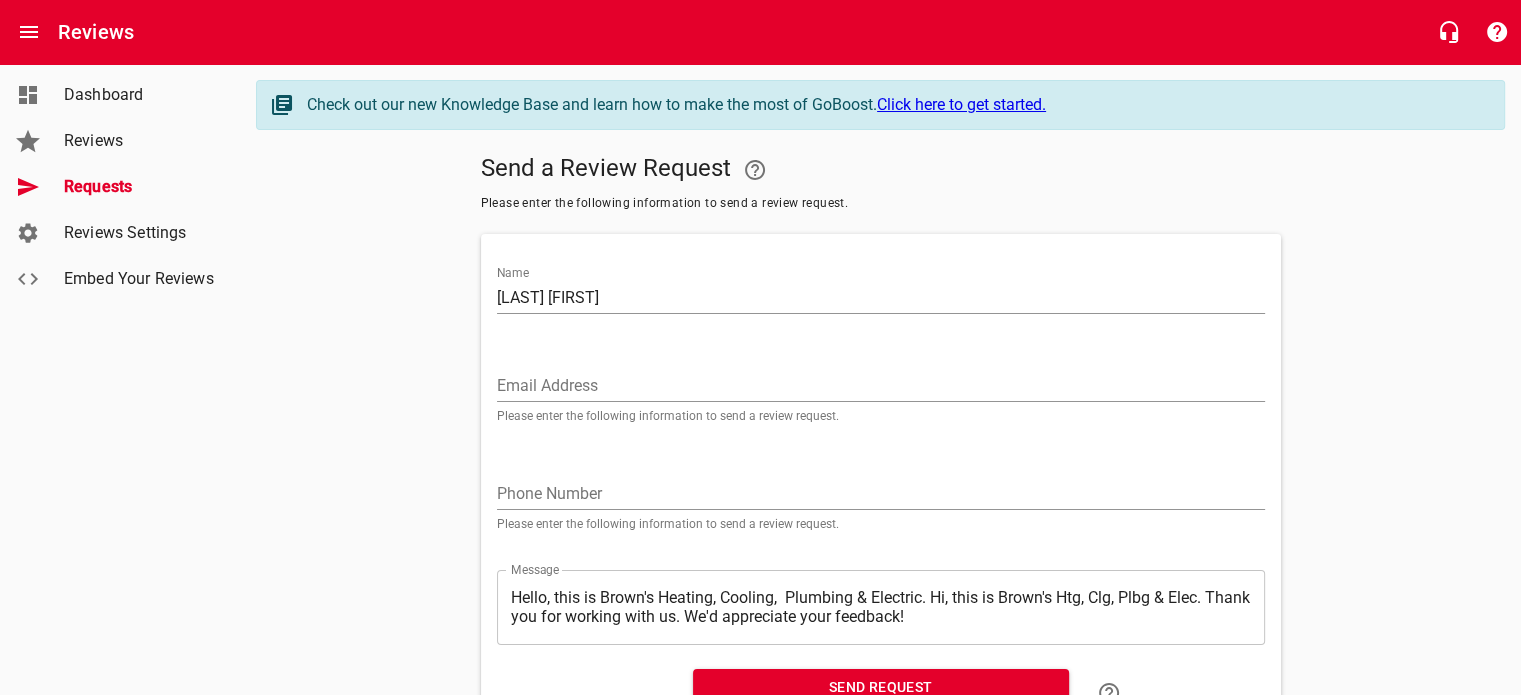 click at bounding box center (881, 494) 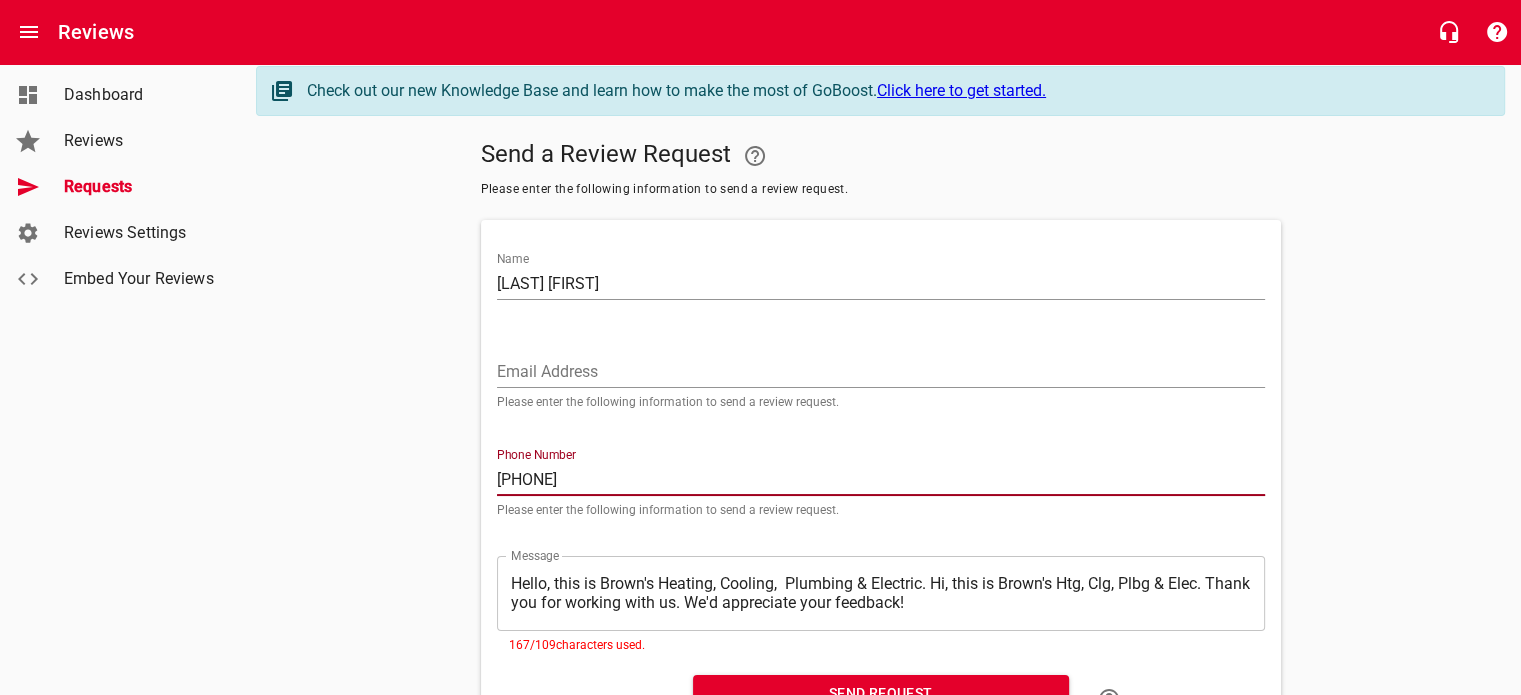 scroll, scrollTop: 100, scrollLeft: 0, axis: vertical 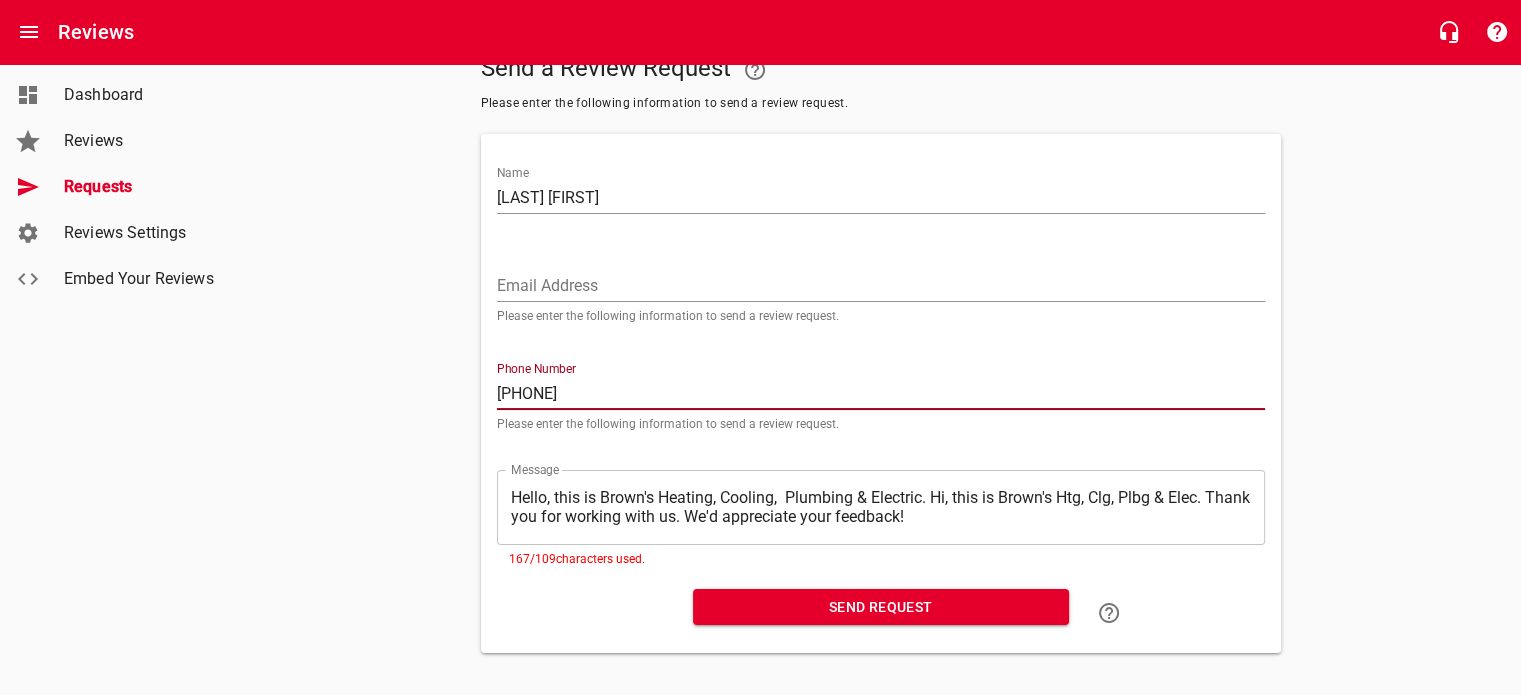 type on "[PHONE]" 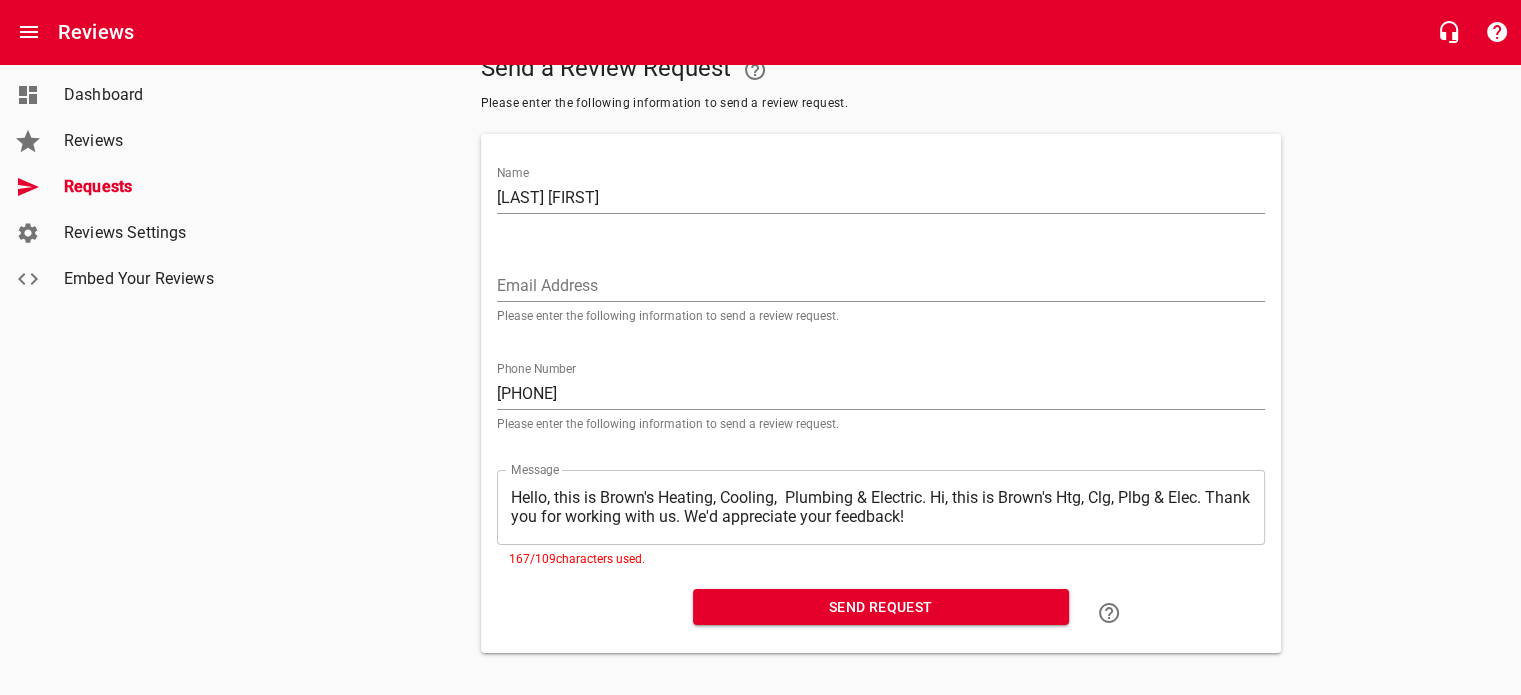 drag, startPoint x: 509, startPoint y: 495, endPoint x: 825, endPoint y: 490, distance: 316.03955 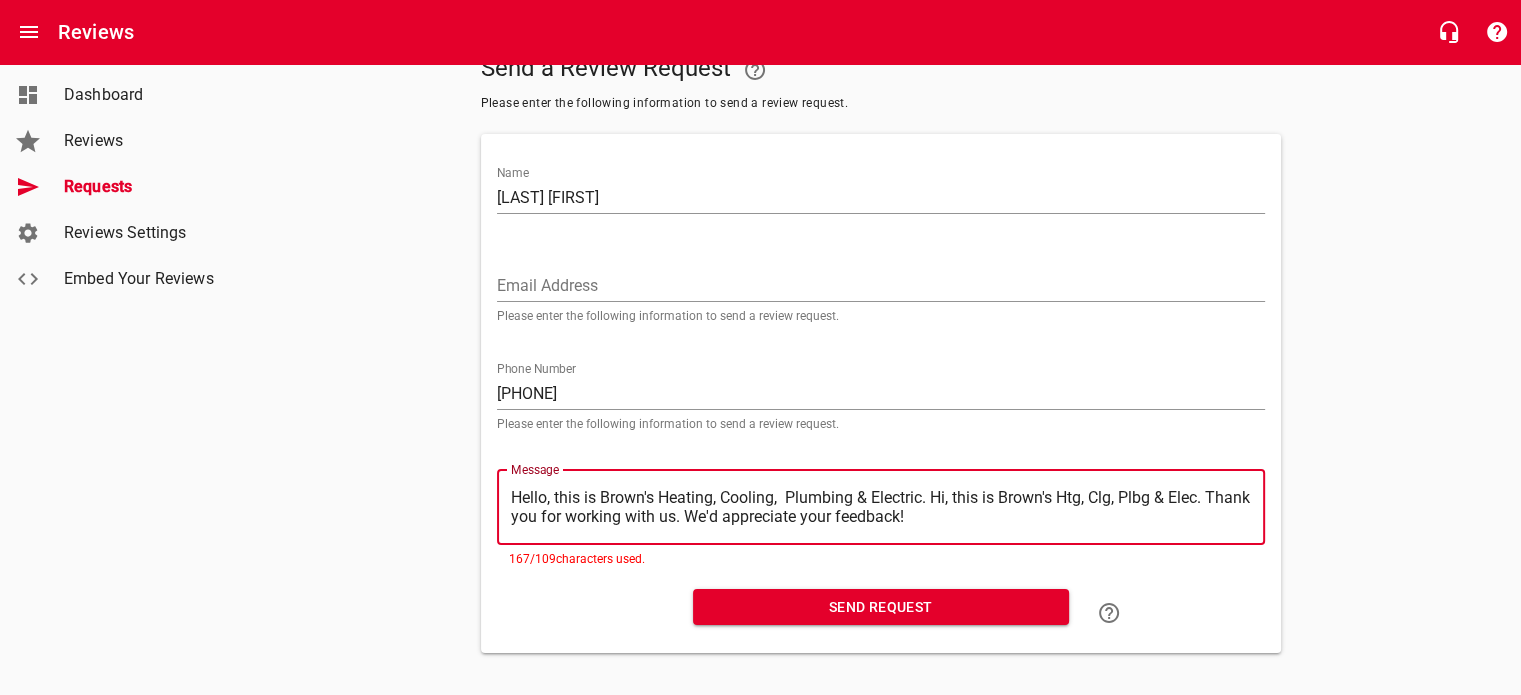 drag, startPoint x: 513, startPoint y: 495, endPoint x: 930, endPoint y: 503, distance: 417.07672 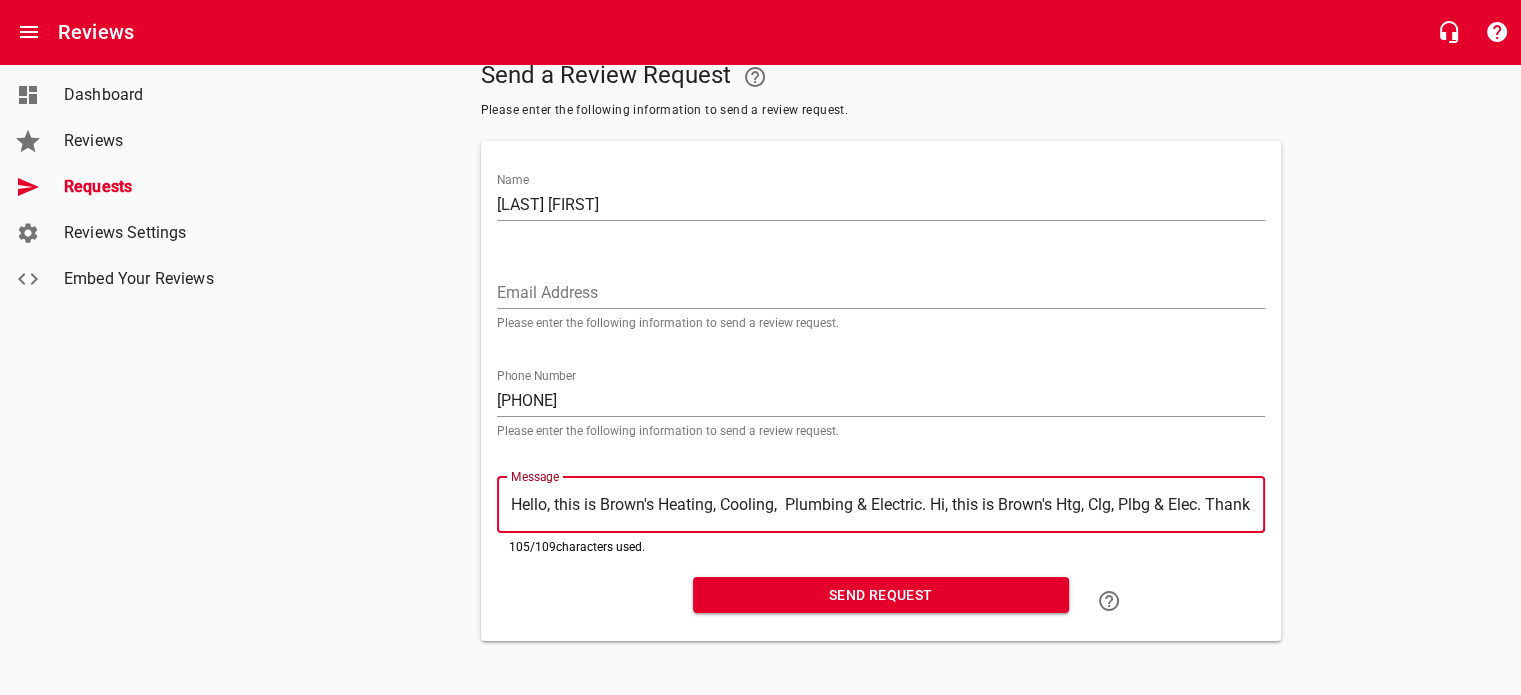 type on "Hi, this is Brown's Htg, Clg, Plbg & Elec. Thank you for working with us. We'd appreciate your feedback!" 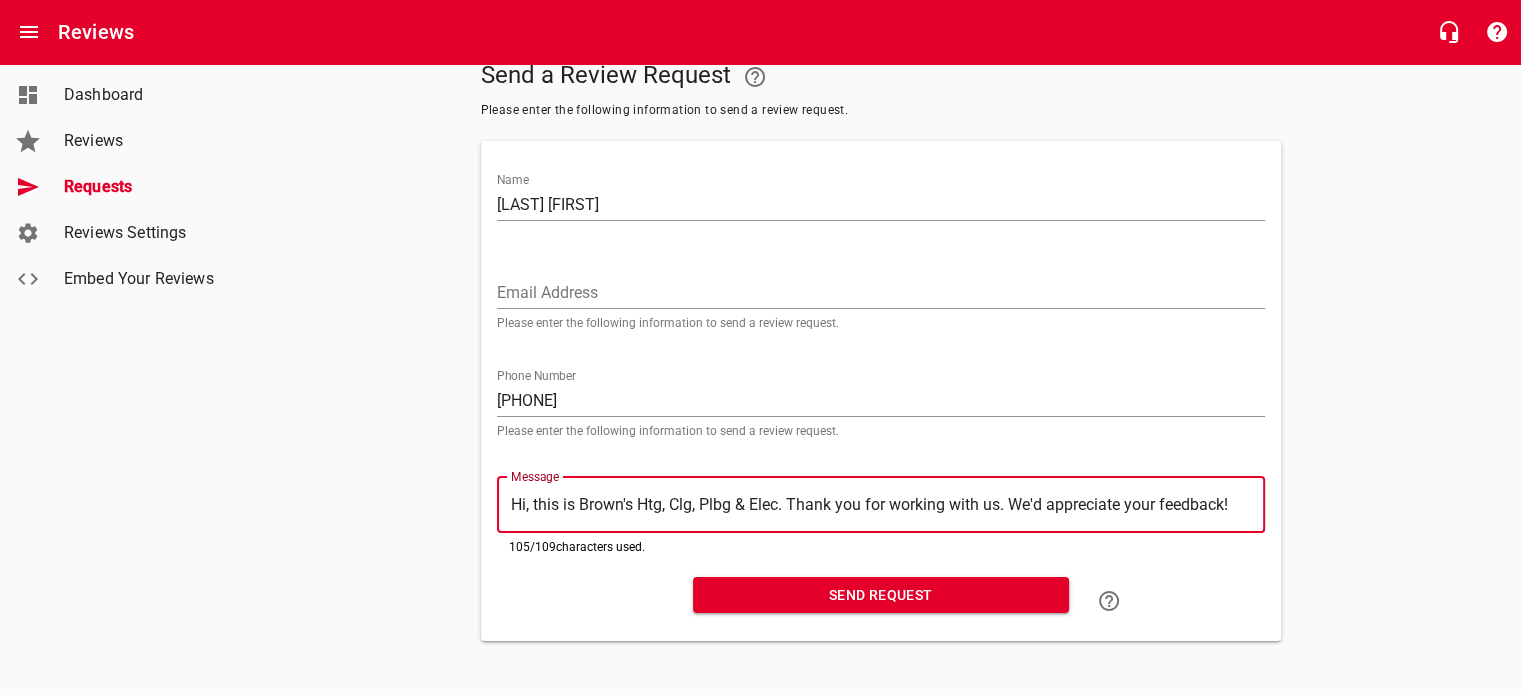 scroll, scrollTop: 97, scrollLeft: 0, axis: vertical 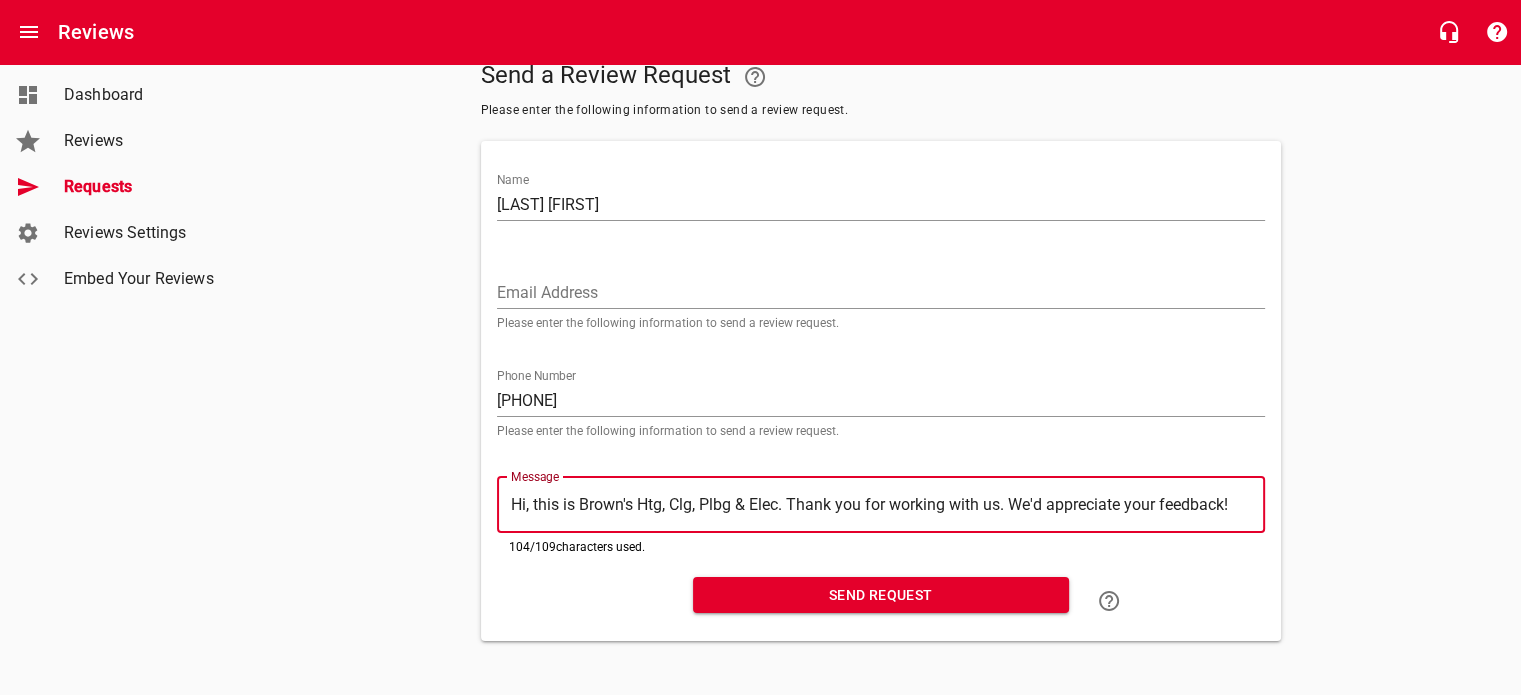 type on "Hi, this is Brown's Htg, Clg, Plbg & Elec. Thank you for working with us. We'd appreciate your feedback!" 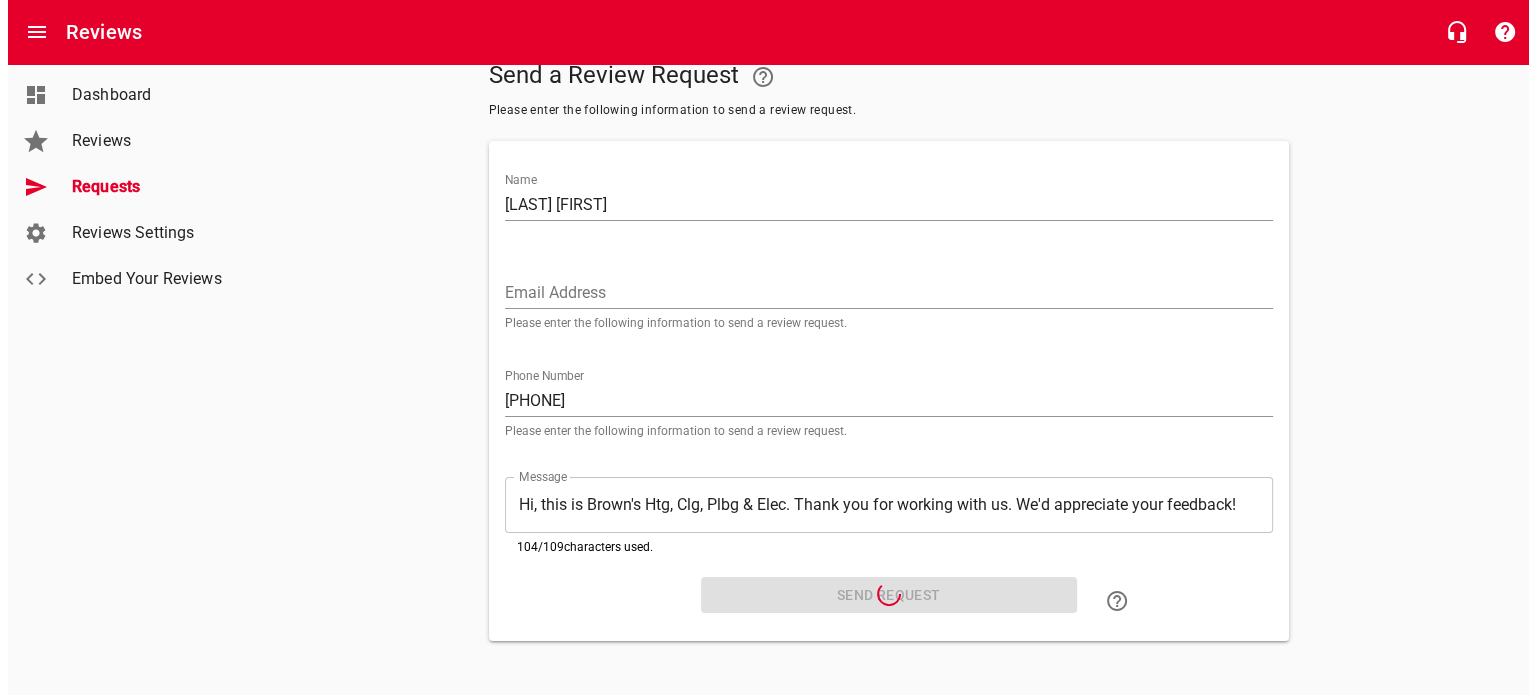 scroll, scrollTop: 0, scrollLeft: 0, axis: both 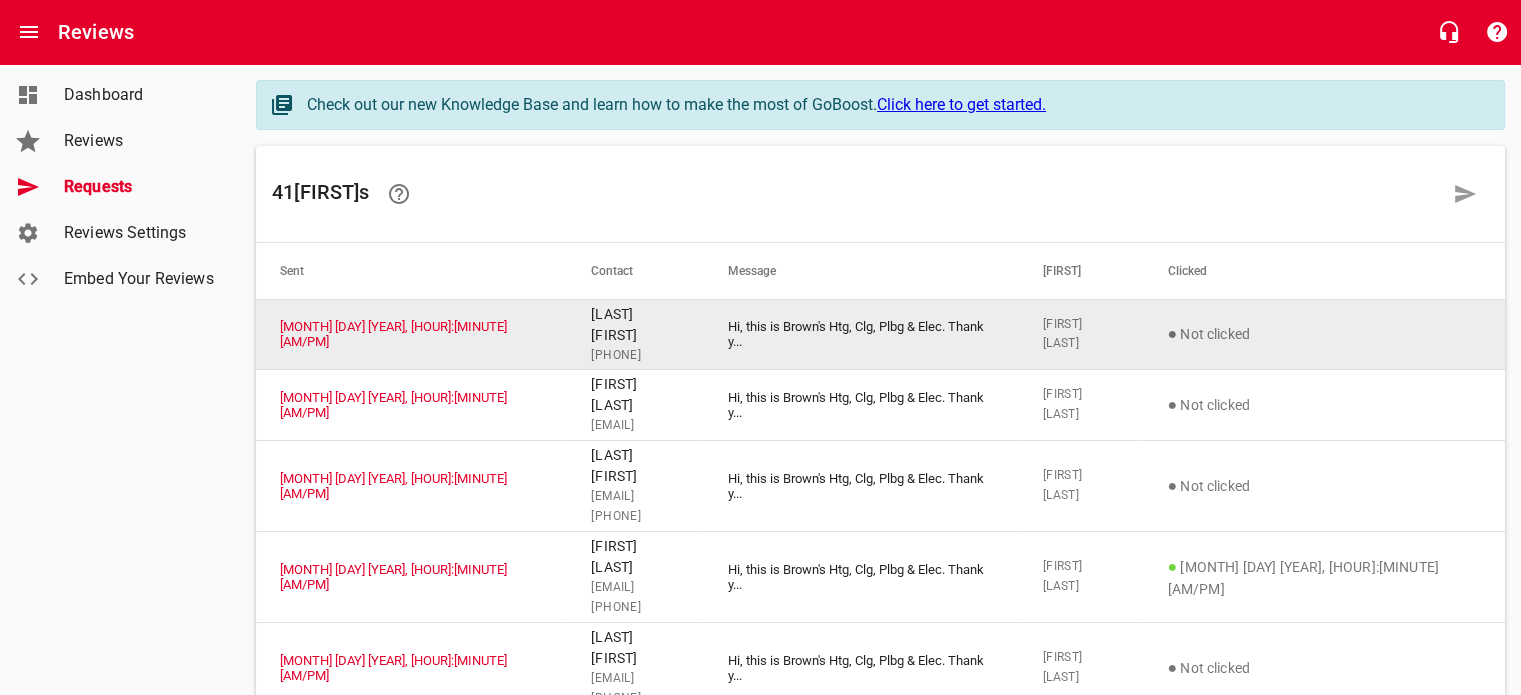 click on "[PHONE]" at bounding box center [635, 356] 